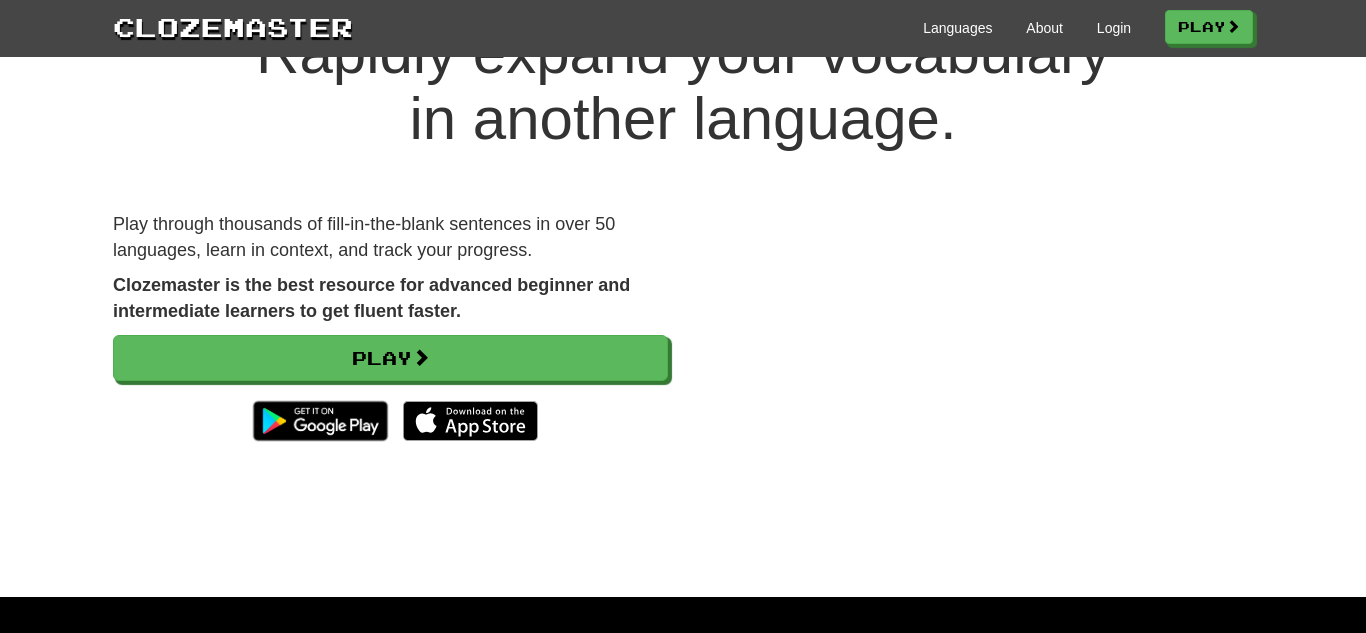 scroll, scrollTop: 120, scrollLeft: 0, axis: vertical 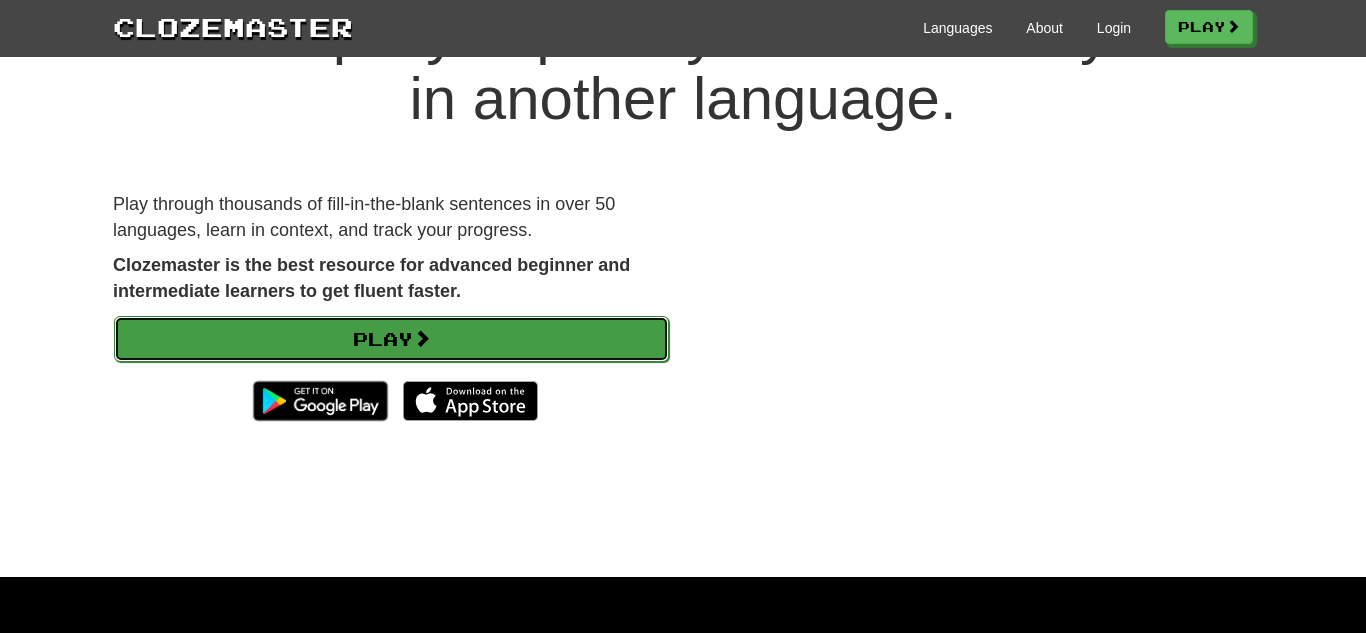 click at bounding box center [422, 338] 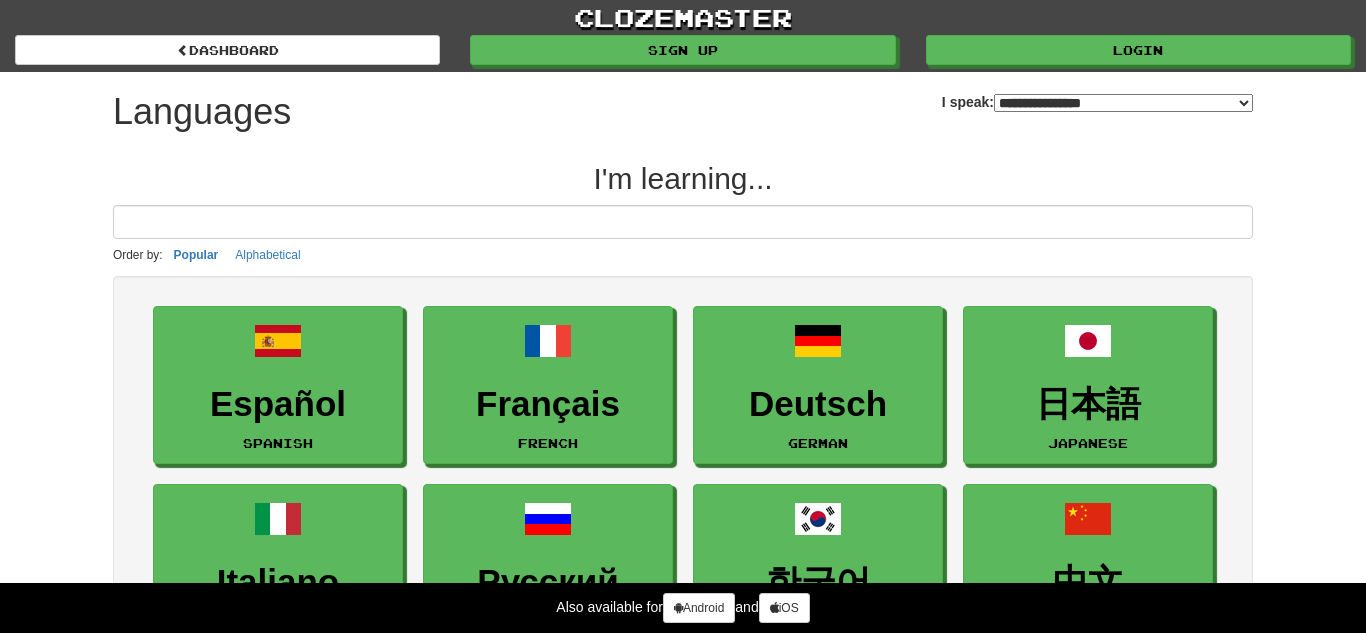 select on "*******" 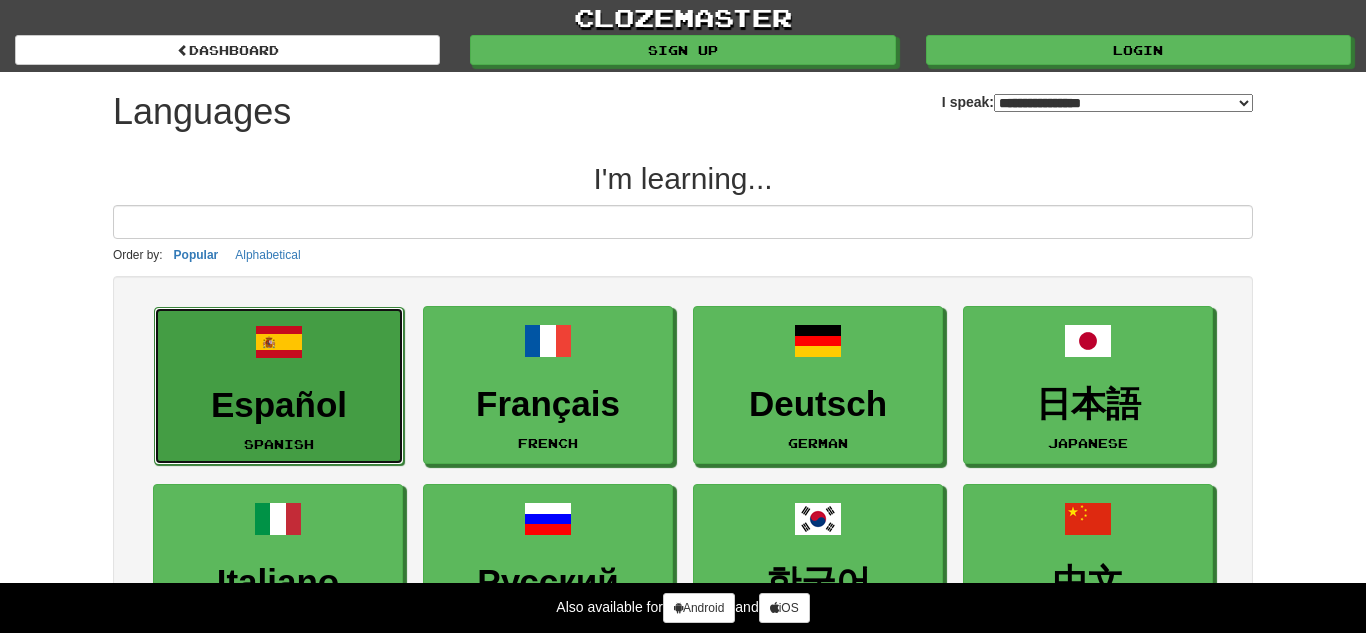 click at bounding box center (279, 342) 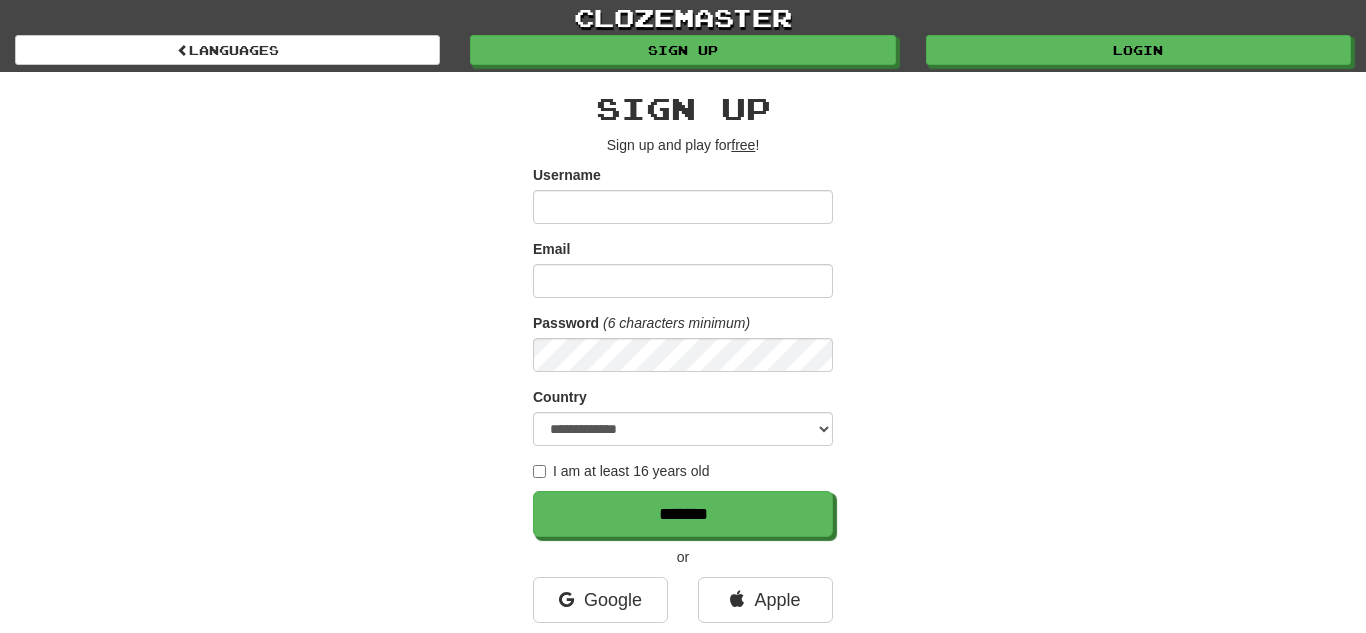 scroll, scrollTop: 0, scrollLeft: 0, axis: both 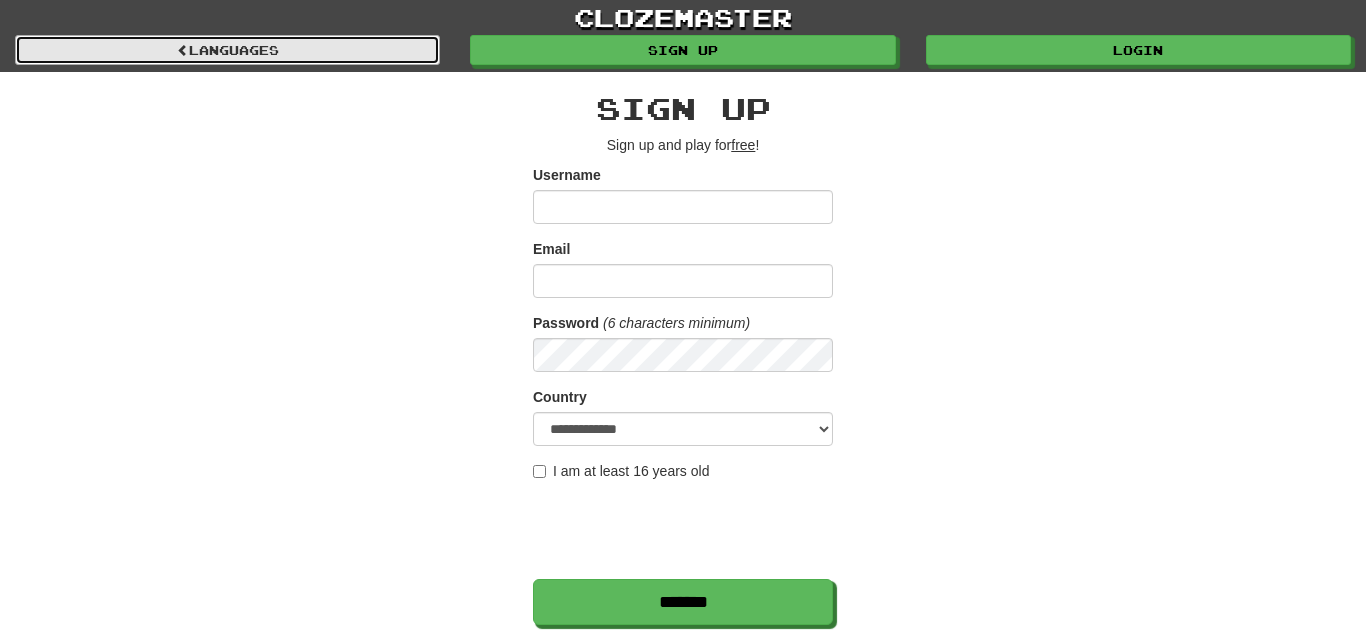 click on "Languages" at bounding box center [227, 50] 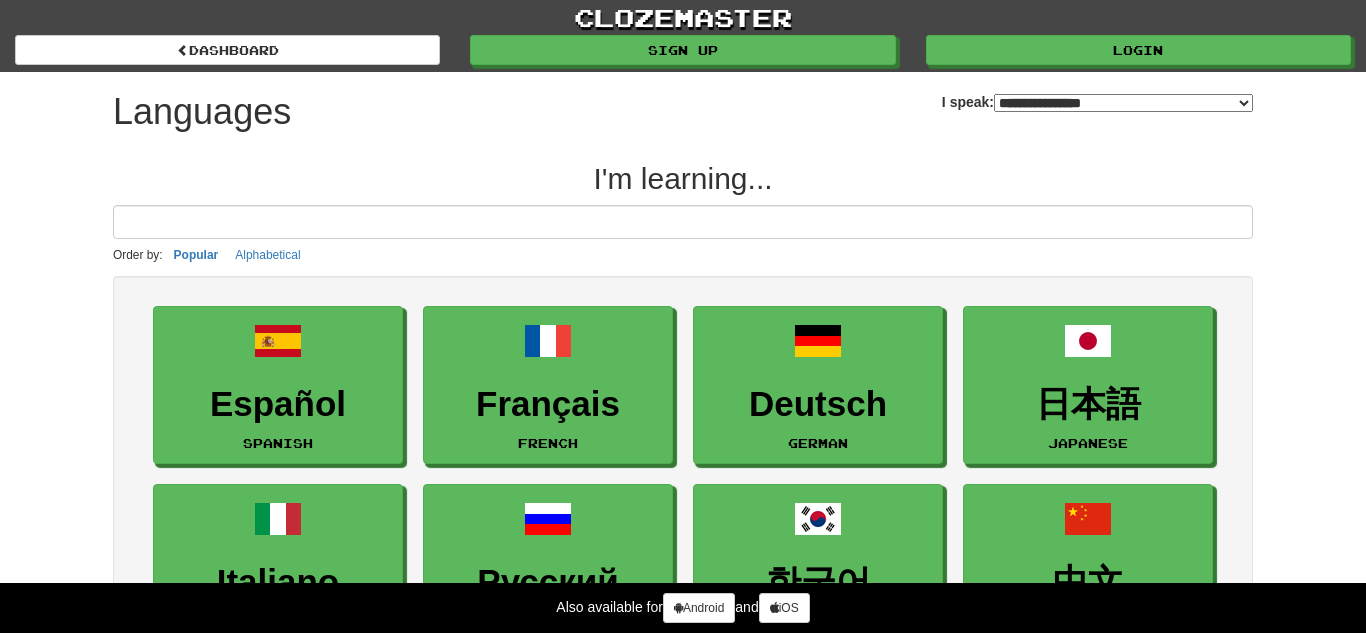 select on "*******" 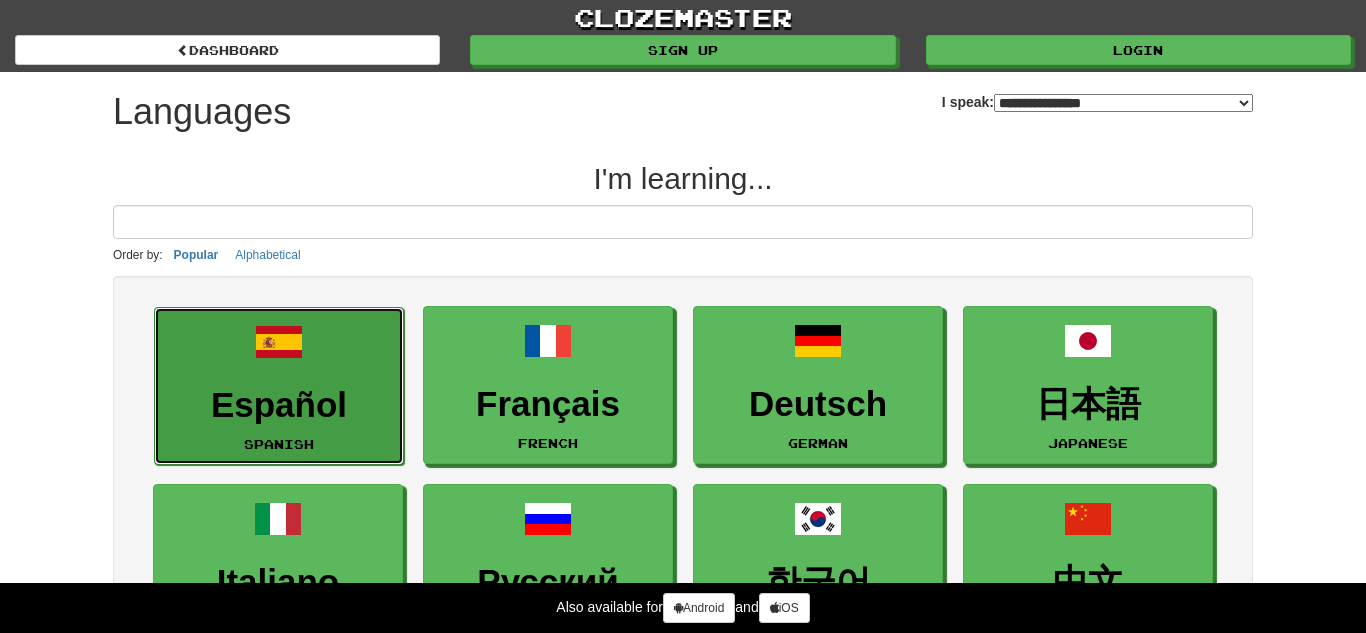 click on "Español" at bounding box center (279, 405) 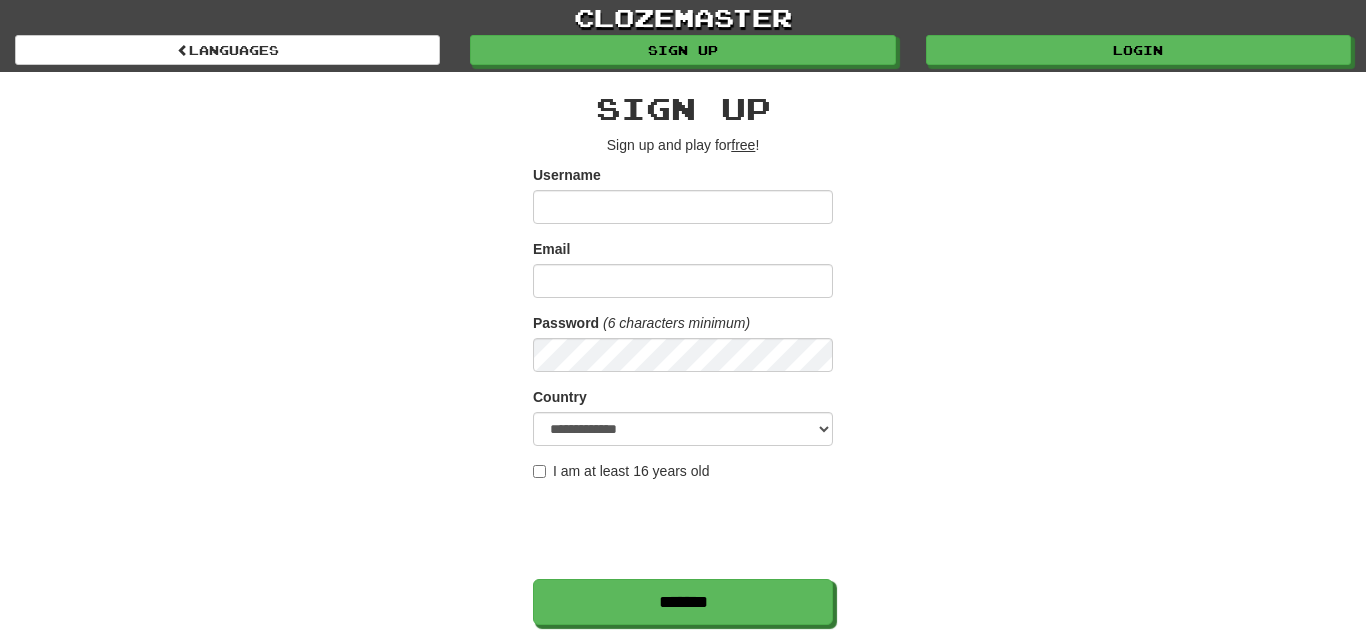 scroll, scrollTop: 0, scrollLeft: 0, axis: both 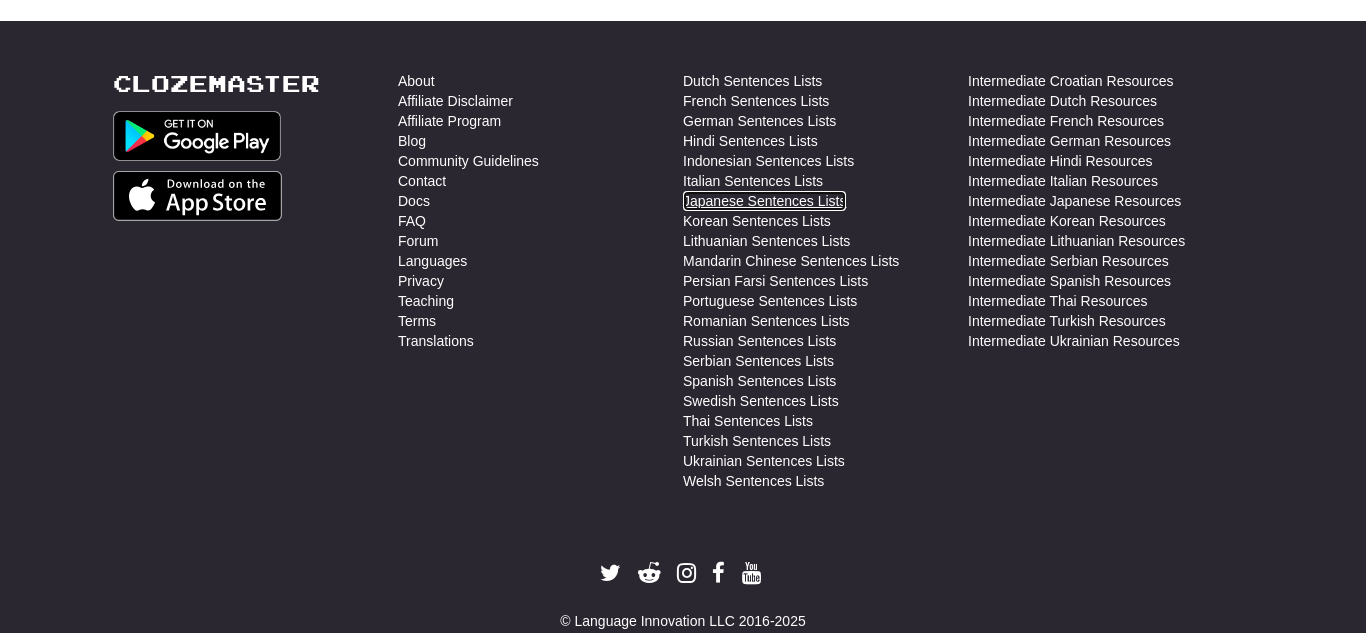 click on "Japanese Sentences Lists" at bounding box center [764, 201] 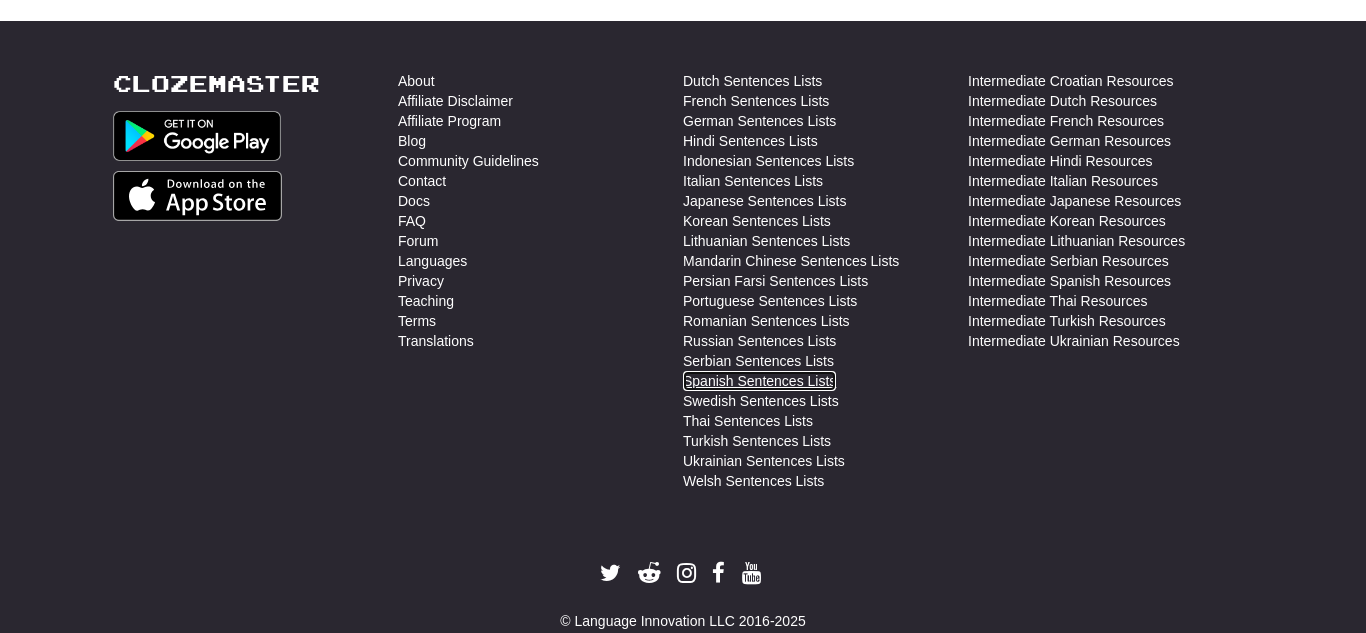 click on "Spanish Sentences Lists" at bounding box center (759, 381) 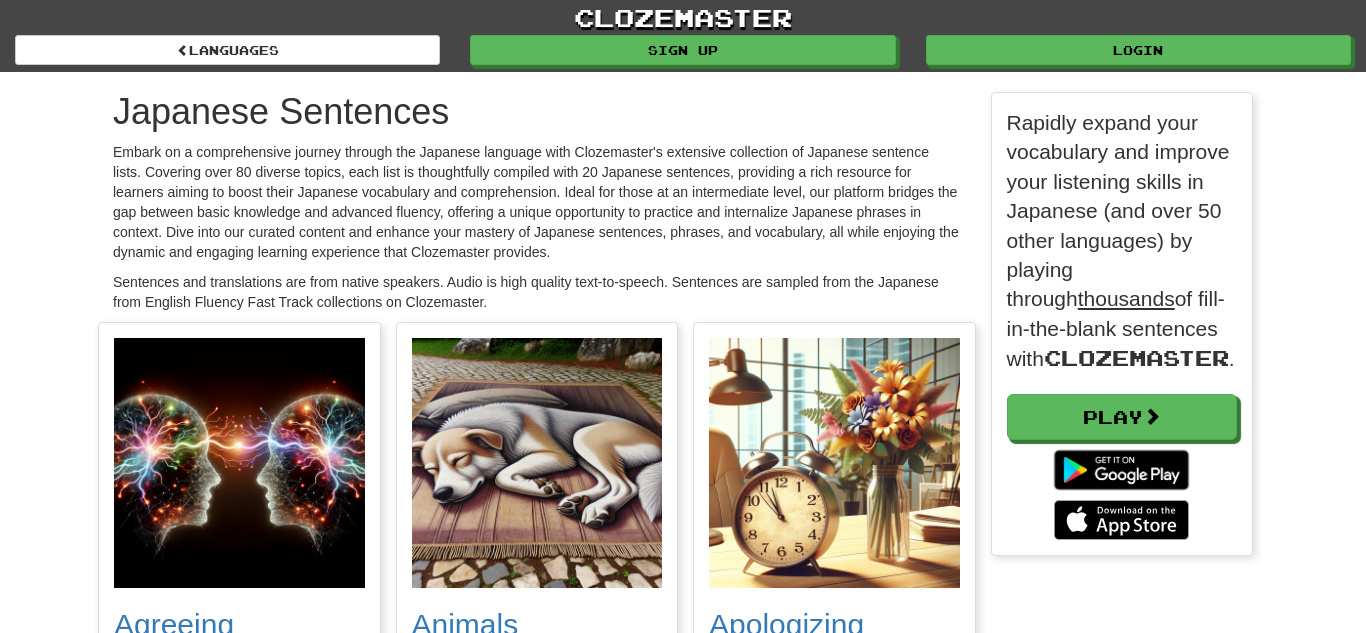 scroll, scrollTop: 0, scrollLeft: 0, axis: both 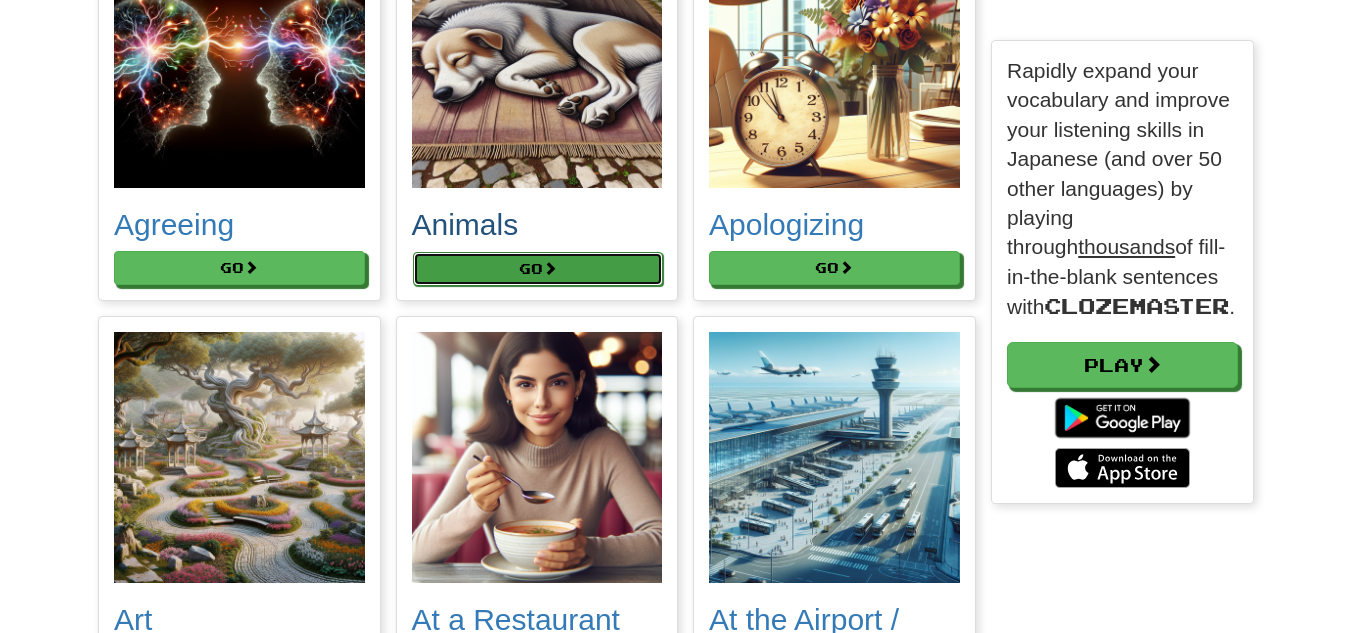 click on "Go" at bounding box center (538, 269) 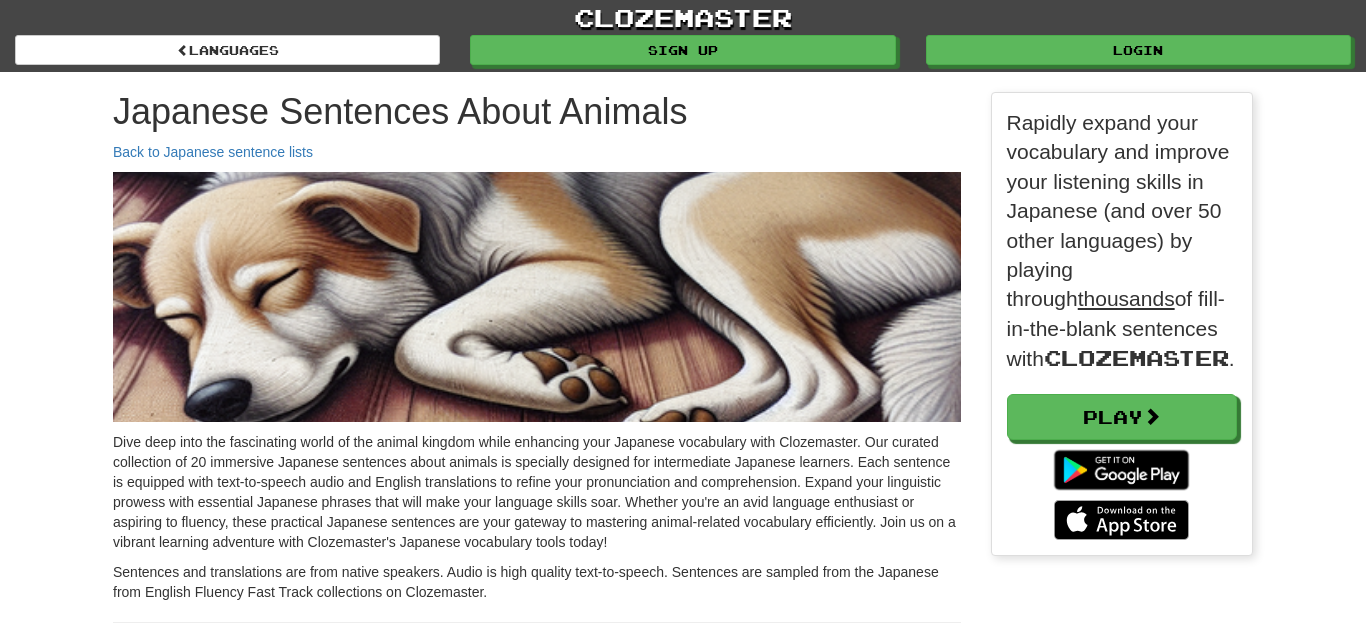 scroll, scrollTop: 0, scrollLeft: 0, axis: both 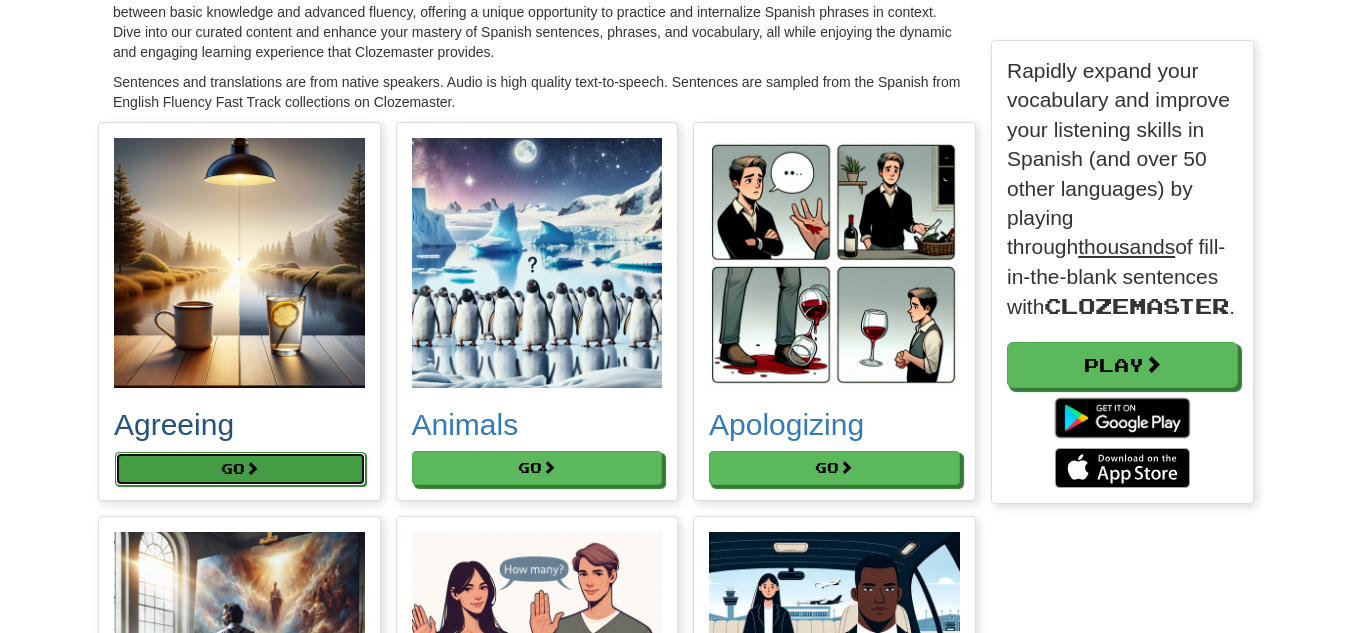 click on "Go" at bounding box center (240, 469) 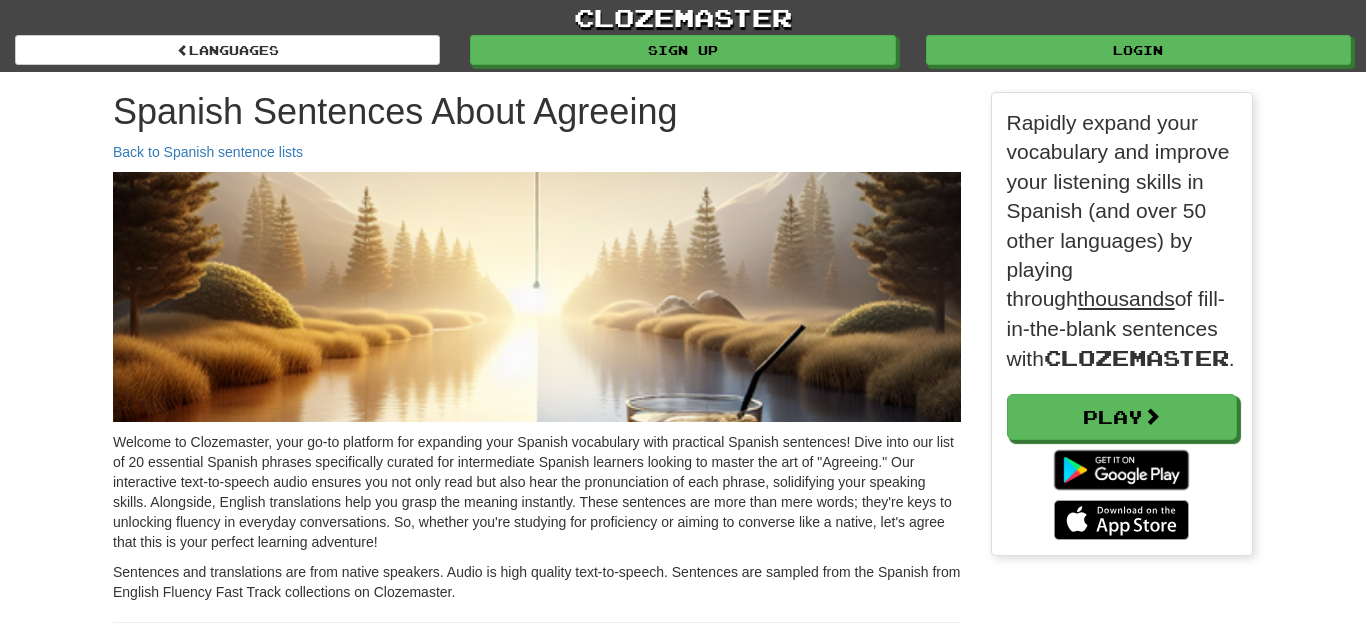 scroll, scrollTop: 0, scrollLeft: 0, axis: both 